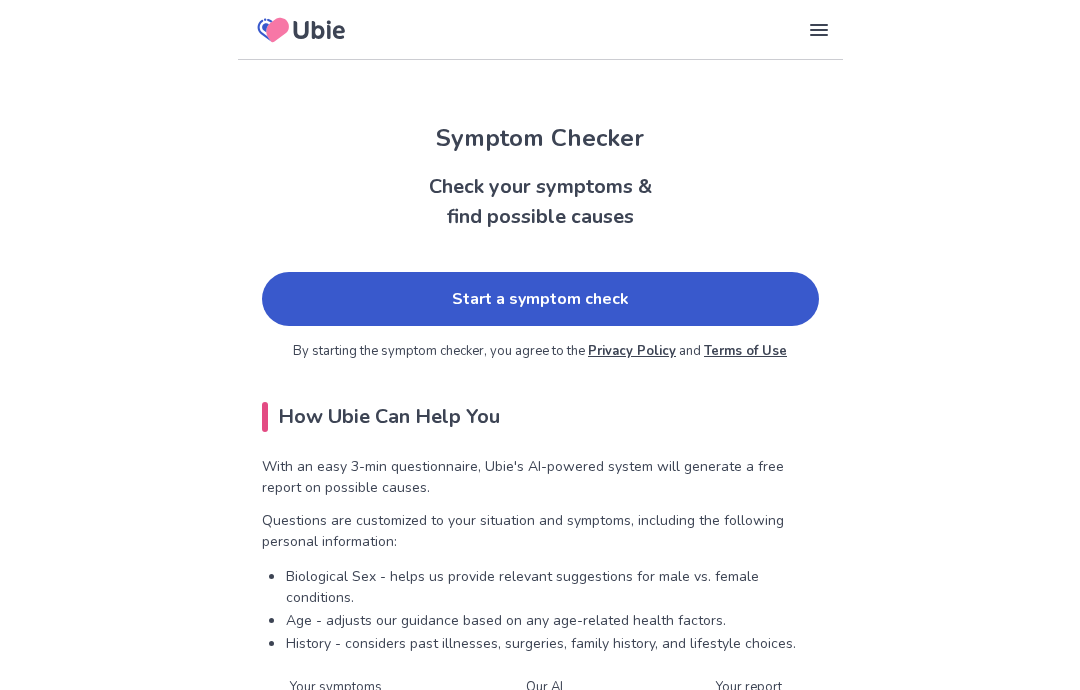 scroll, scrollTop: 0, scrollLeft: 0, axis: both 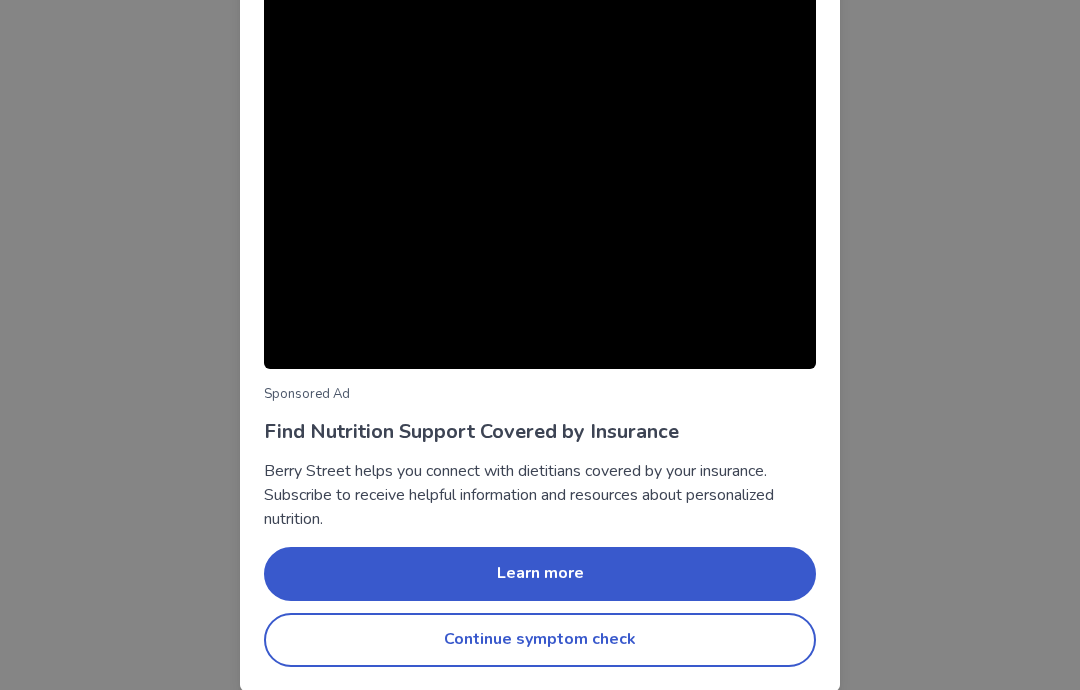 click on "Continue symptom check" at bounding box center [540, 640] 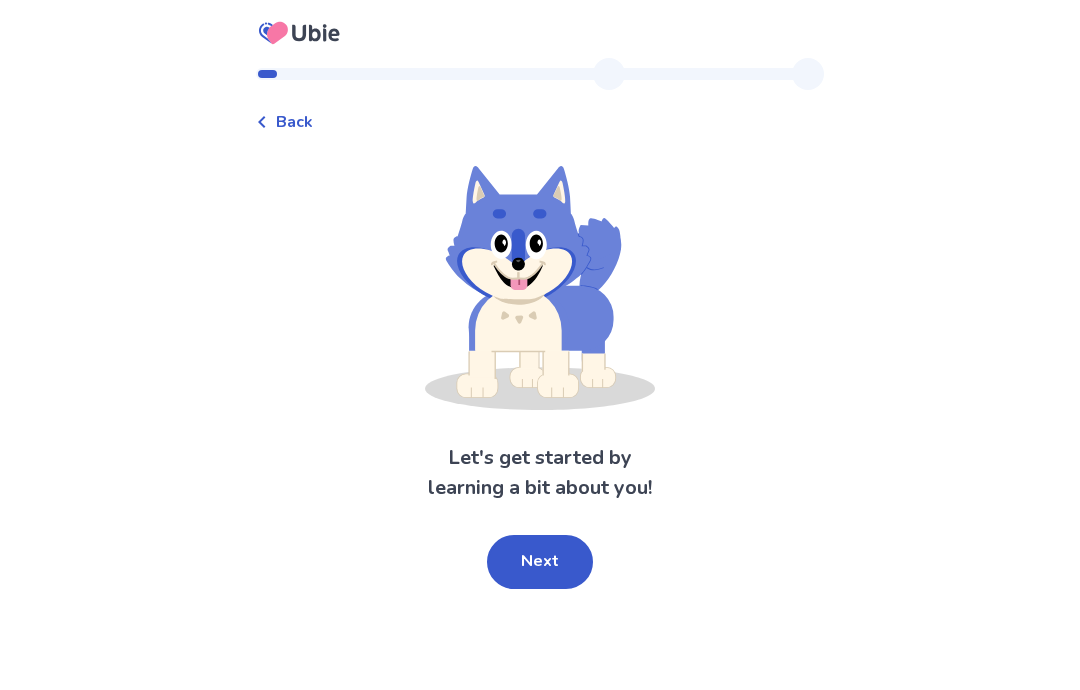 click on "Next" at bounding box center [540, 562] 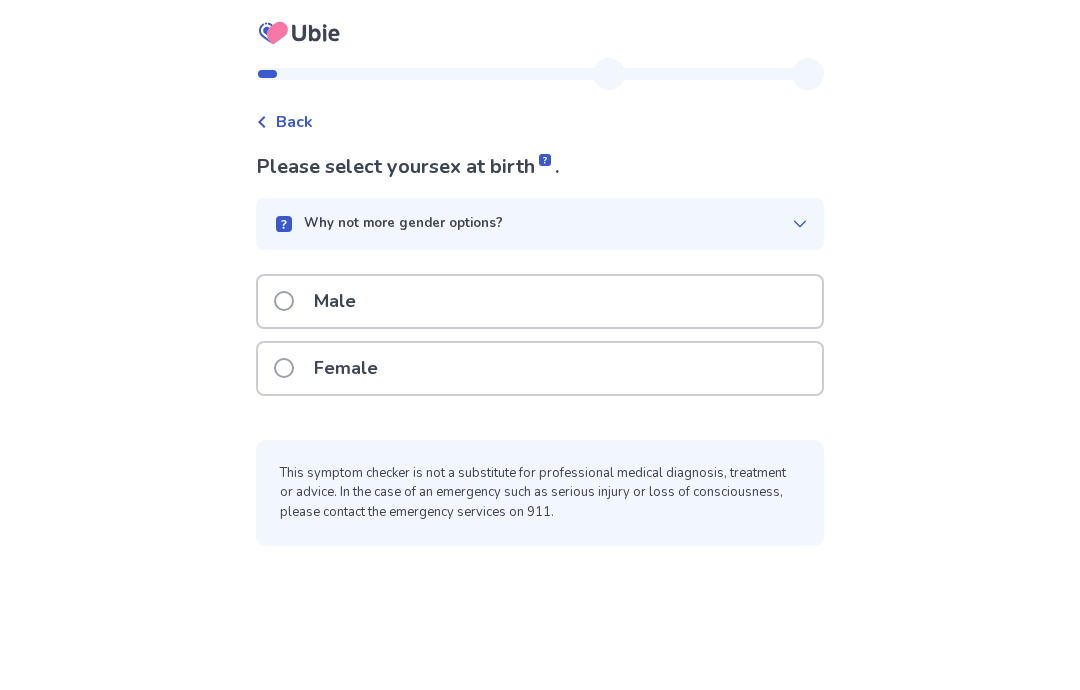 click on "Female" at bounding box center (540, 368) 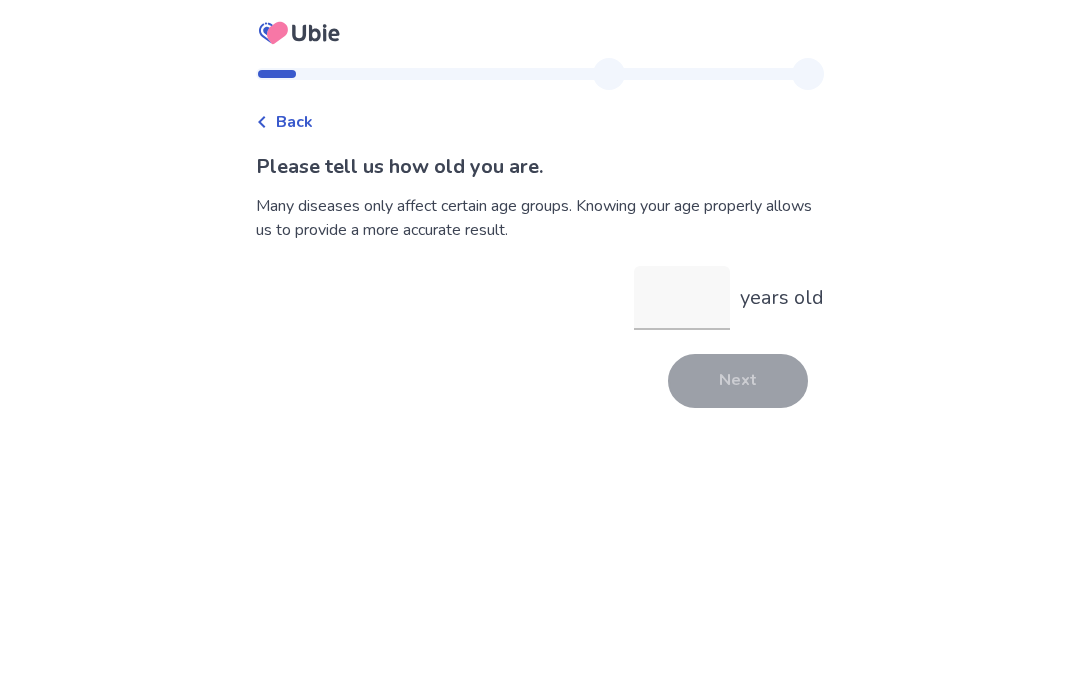 click on "years old" at bounding box center (682, 298) 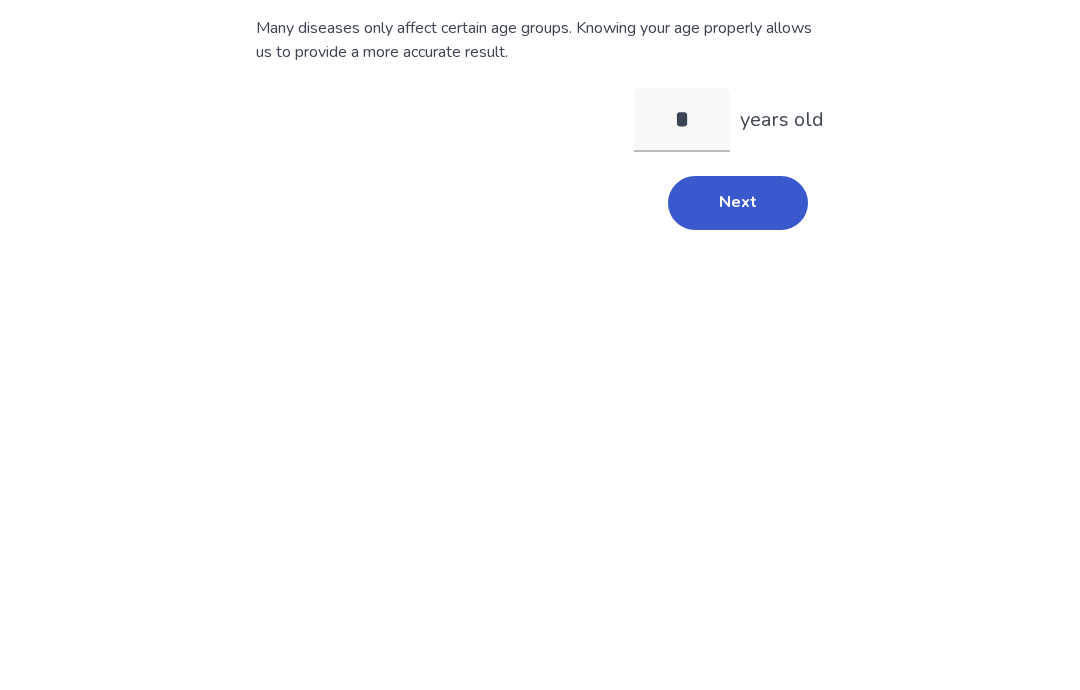 type on "**" 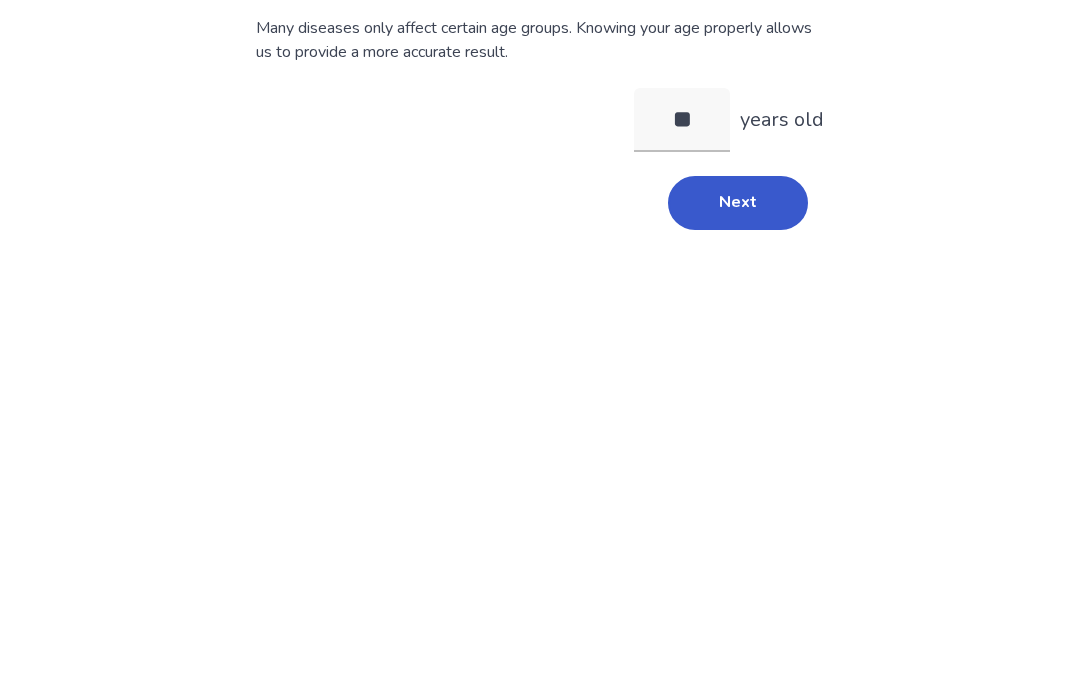click on "Next" at bounding box center (738, 381) 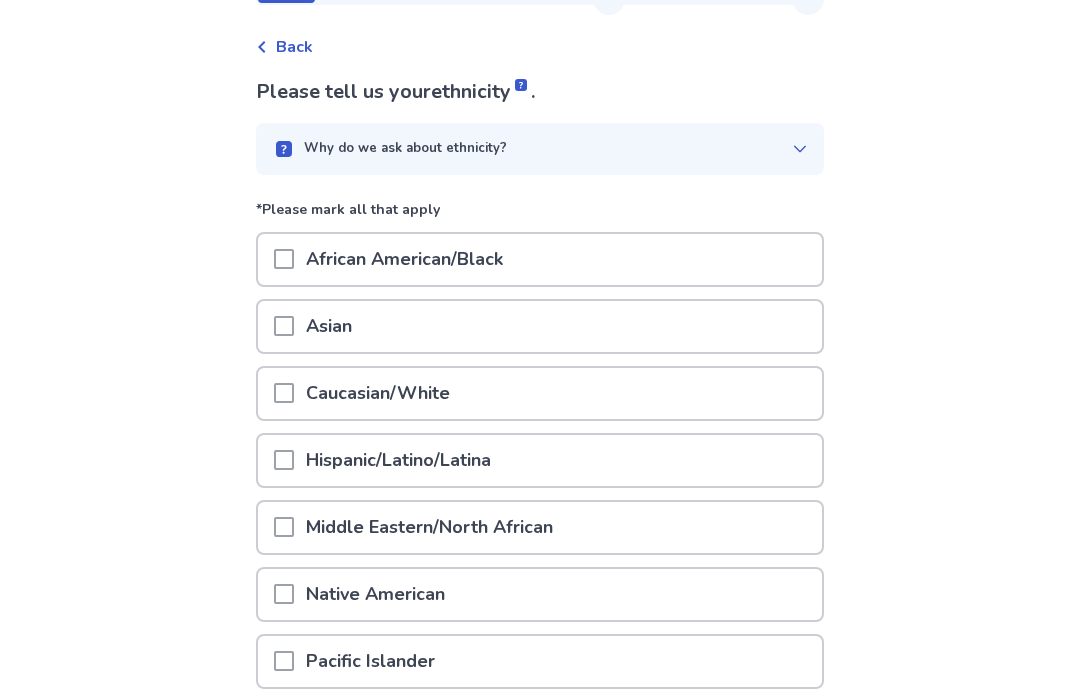 scroll, scrollTop: 75, scrollLeft: 0, axis: vertical 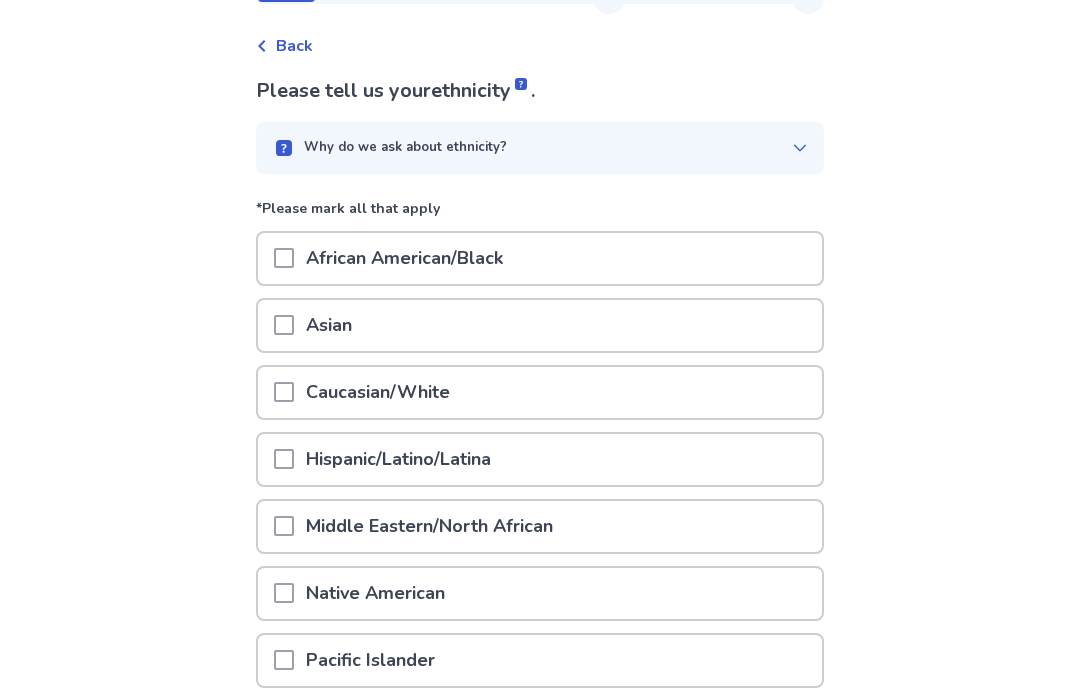 click on "Hispanic/Latino/Latina" at bounding box center (540, 460) 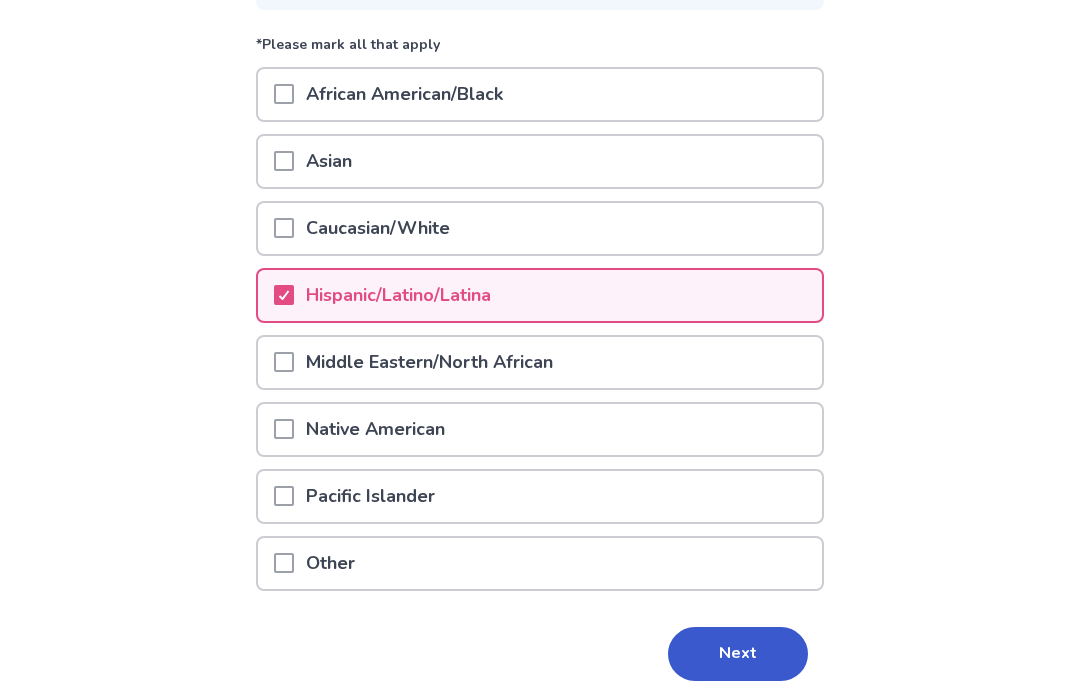 scroll, scrollTop: 318, scrollLeft: 0, axis: vertical 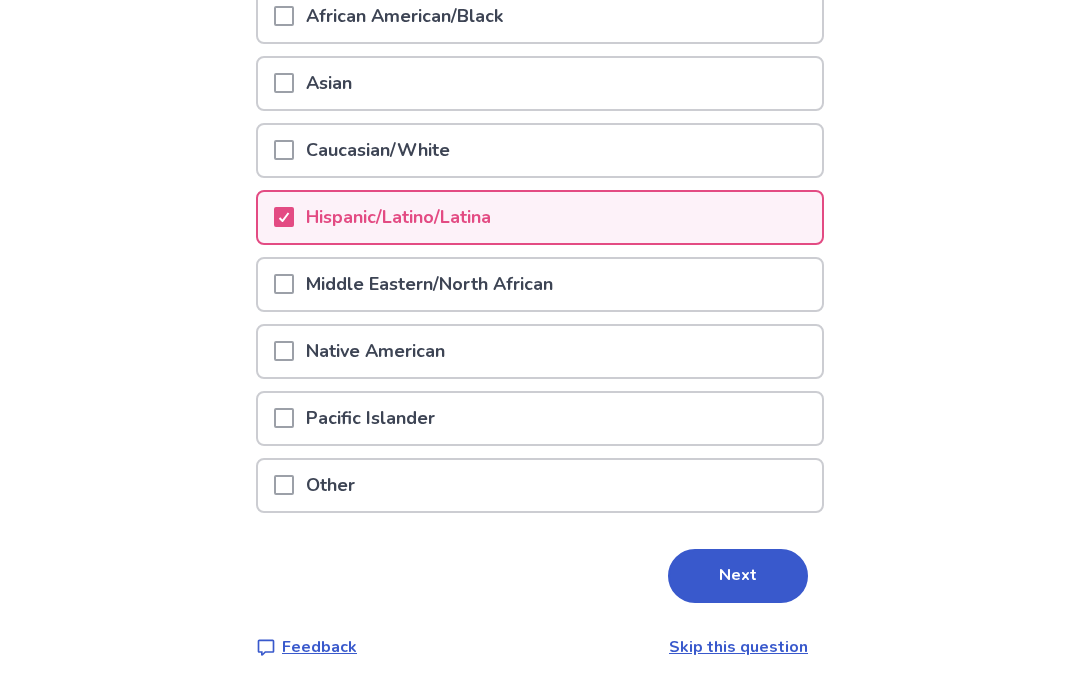 click on "Next" at bounding box center [738, 576] 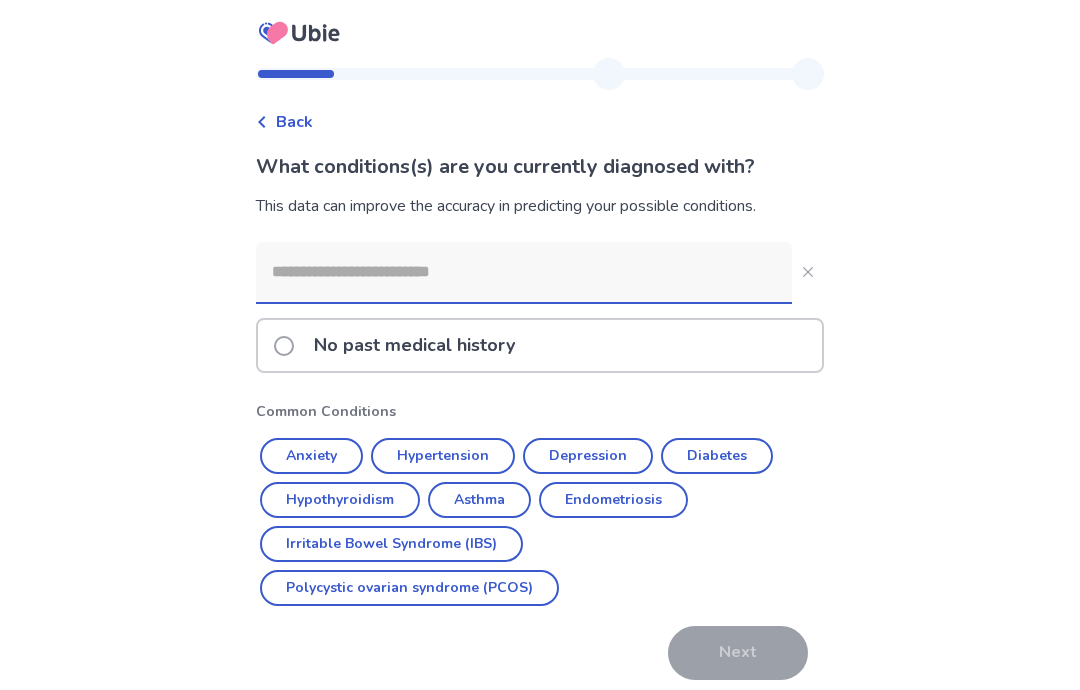 scroll, scrollTop: 80, scrollLeft: 0, axis: vertical 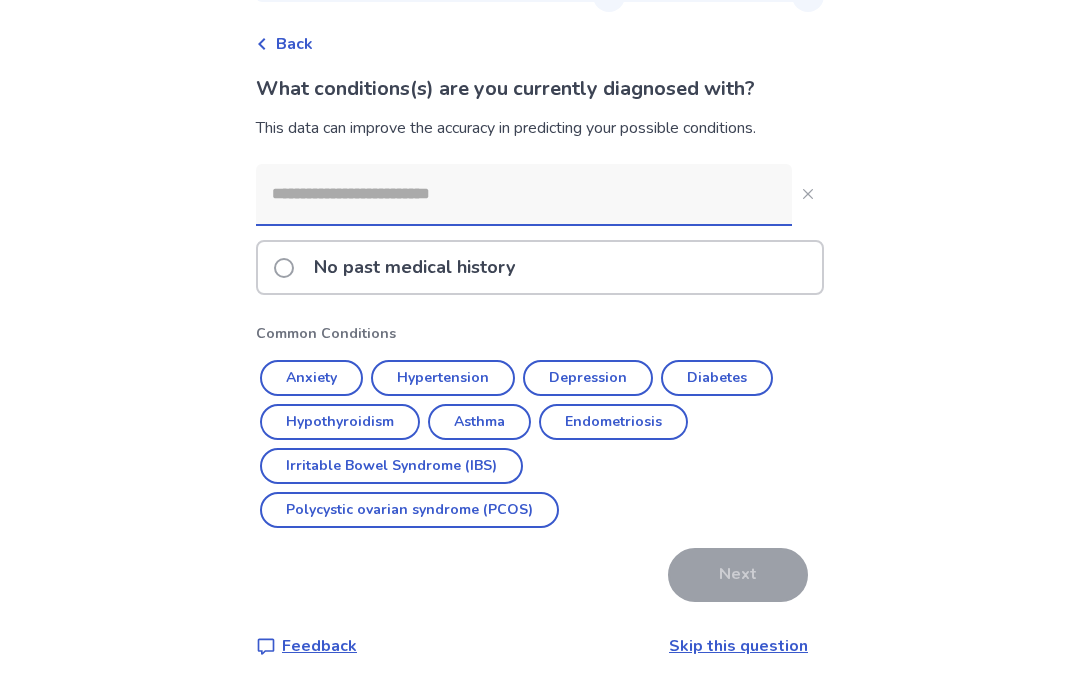 click on "Skip this question" at bounding box center [738, 646] 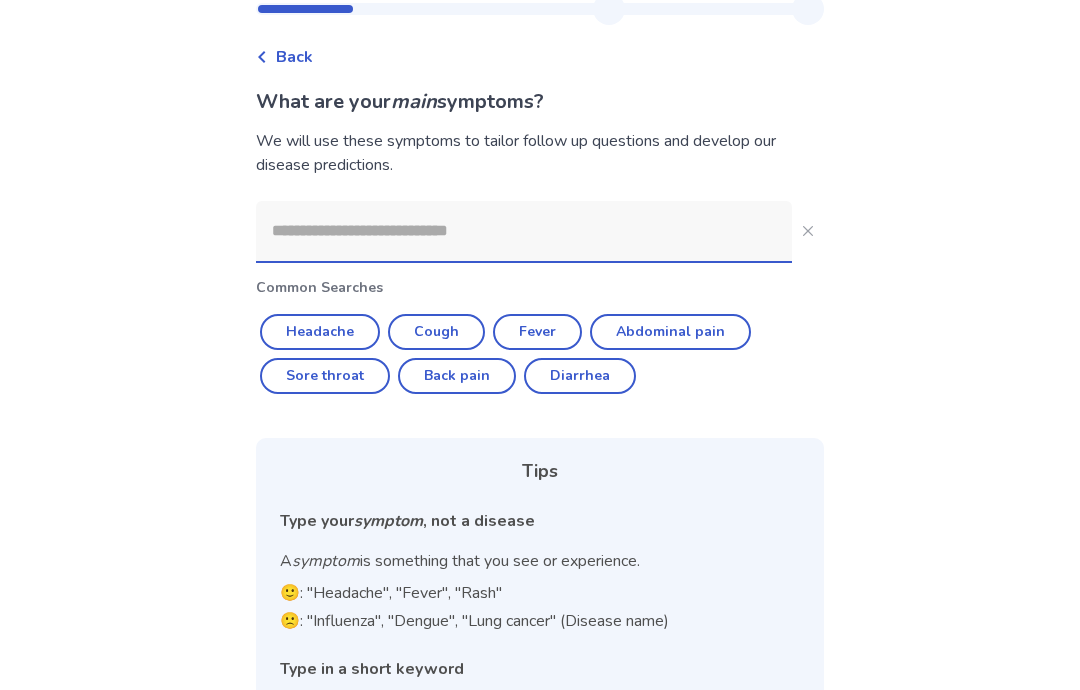 scroll, scrollTop: 71, scrollLeft: 0, axis: vertical 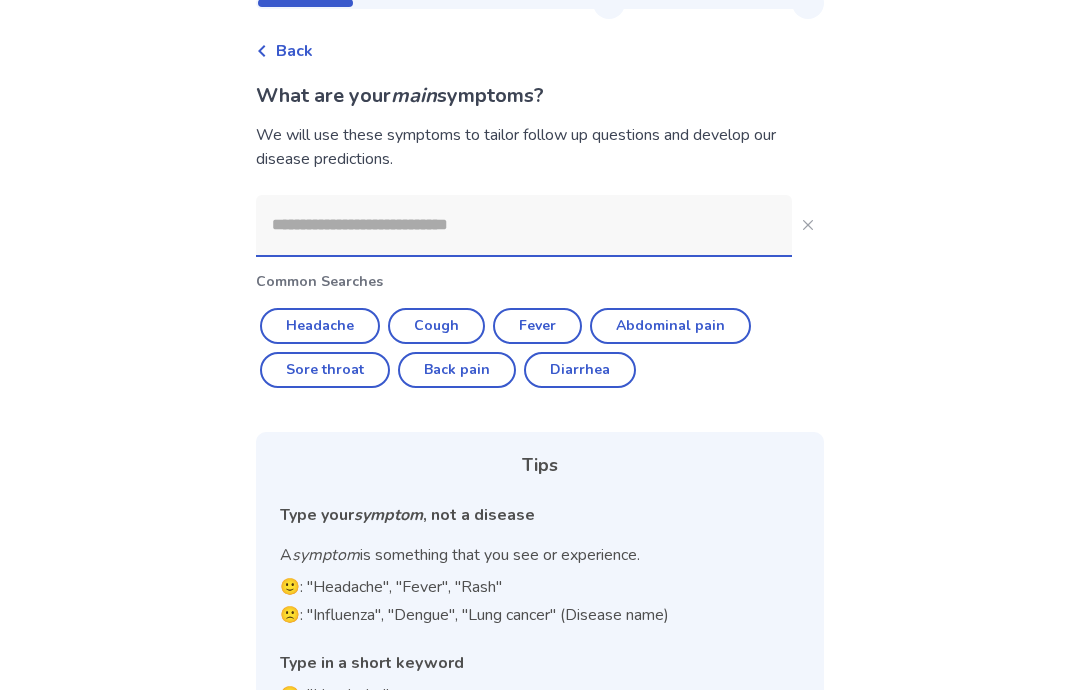 click on "Sore throat" 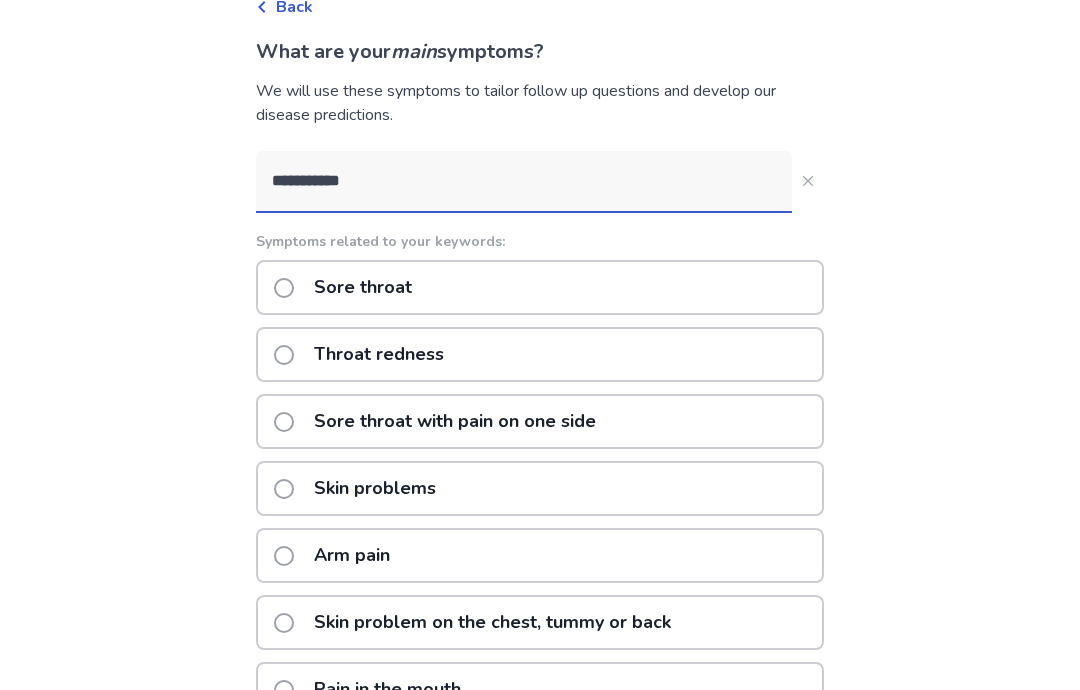 scroll, scrollTop: 127, scrollLeft: 0, axis: vertical 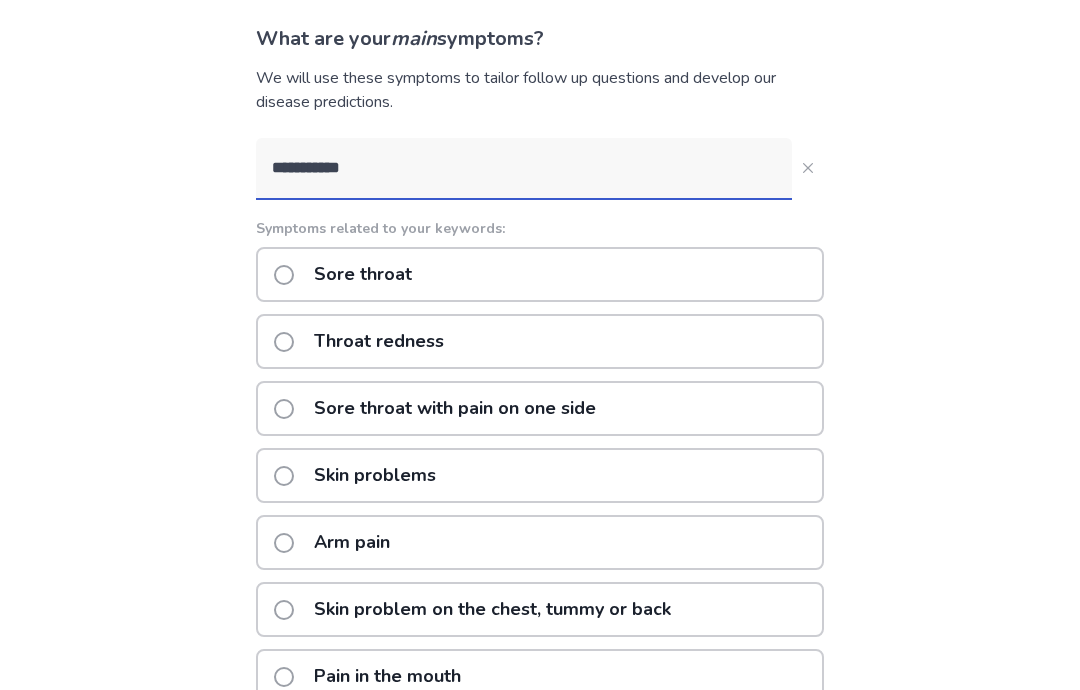click on "Sore throat" 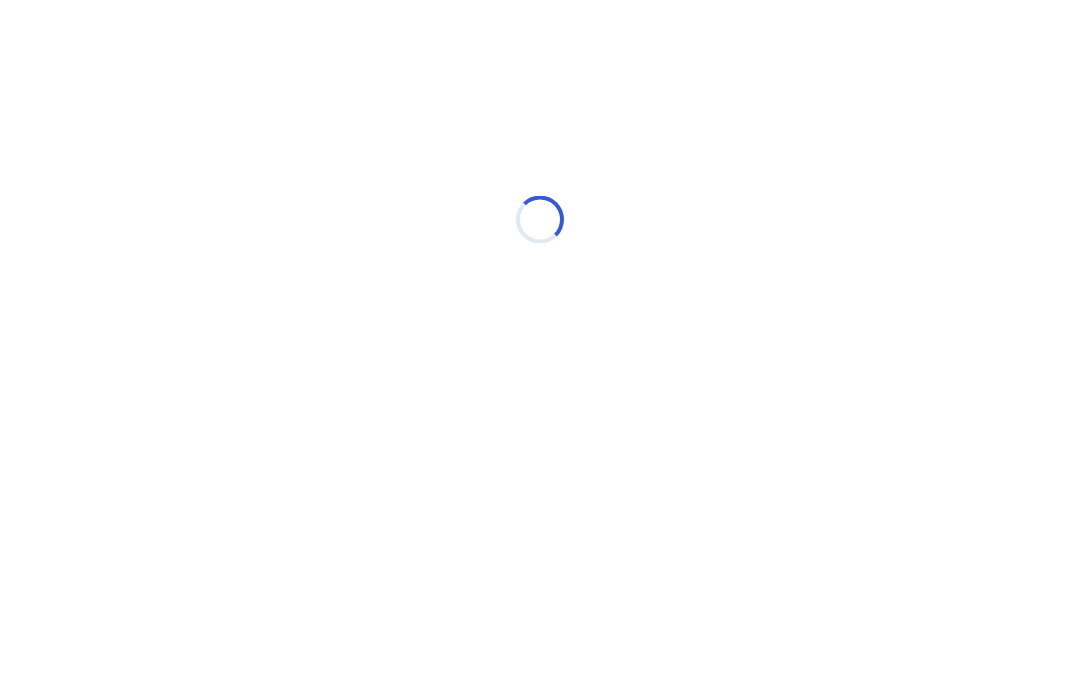 scroll, scrollTop: 0, scrollLeft: 0, axis: both 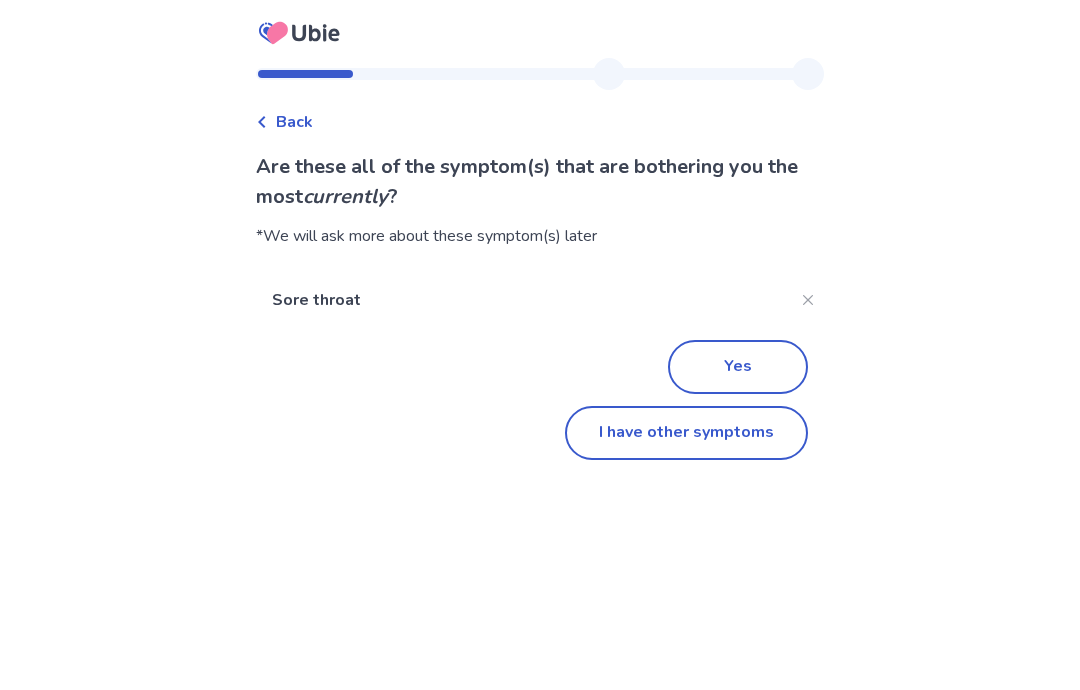 click on "Sore throat" 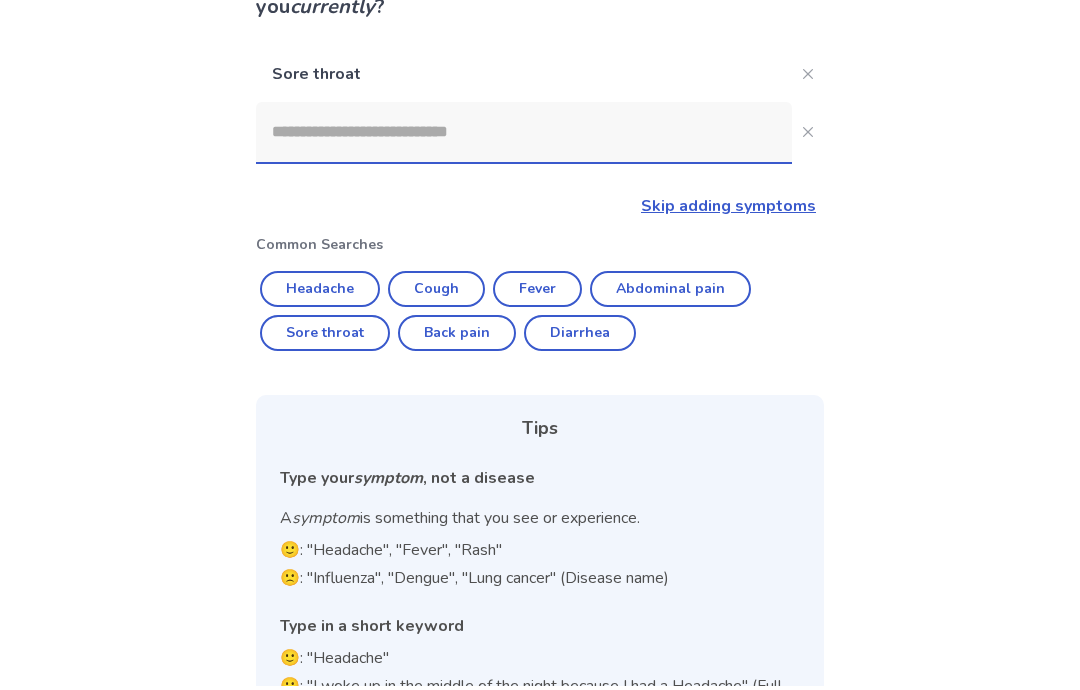 scroll, scrollTop: 0, scrollLeft: 0, axis: both 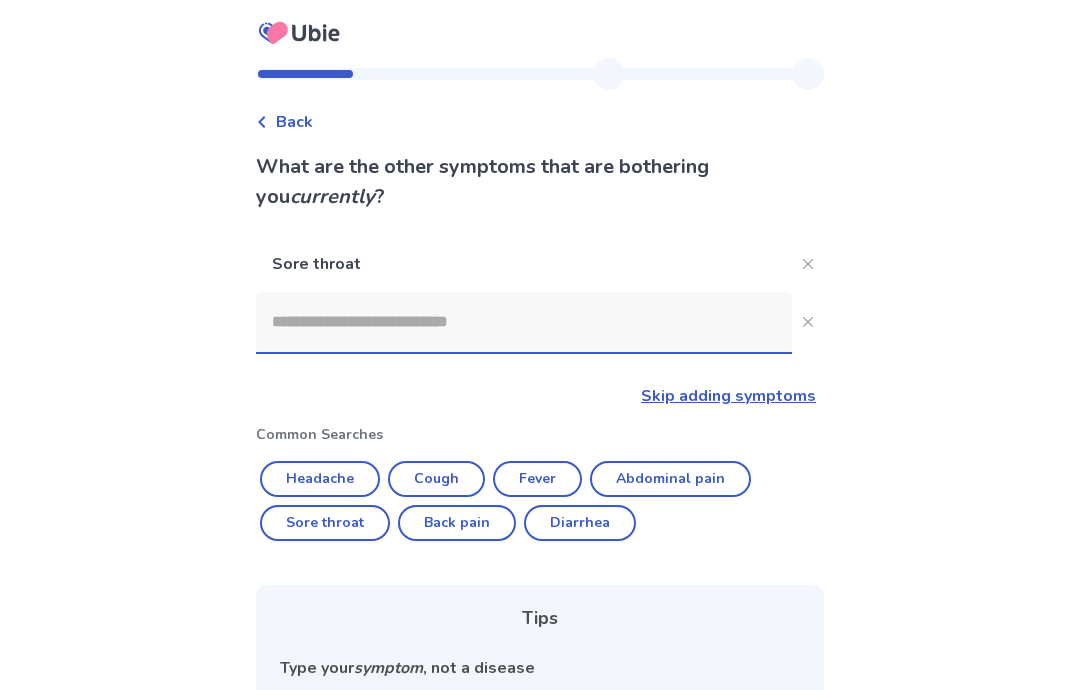 click 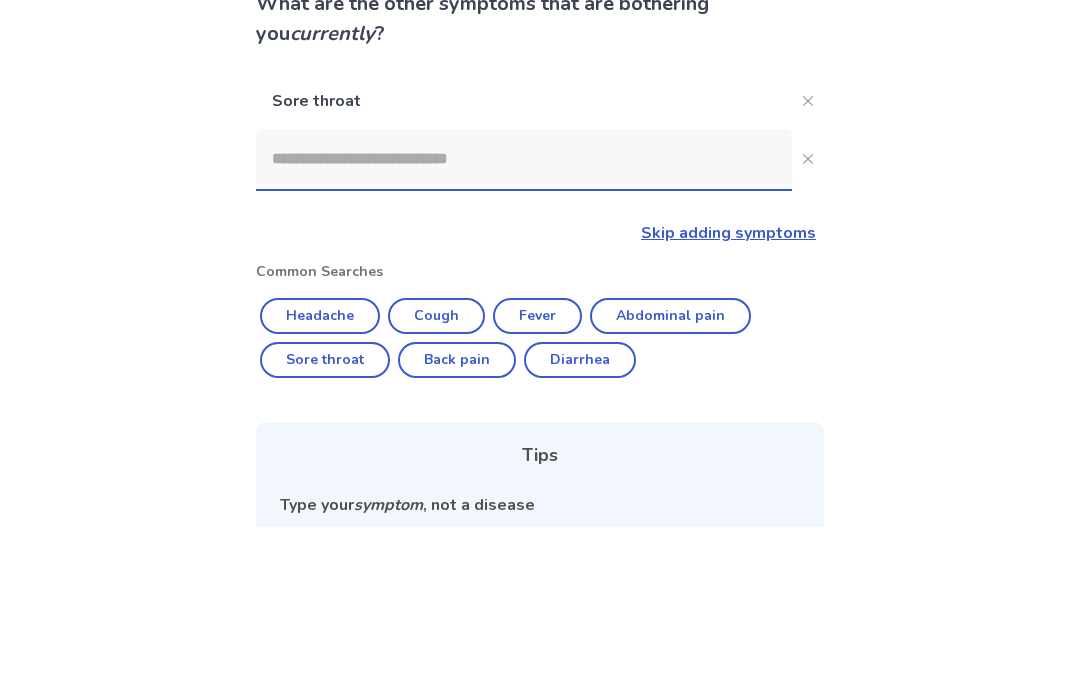 click on "Back What are the other symptoms that are bothering you  currently ? Sore throat Skip adding symptoms Common Searches Headache Cough Fever Abdominal pain Sore throat Back pain Diarrhea Tips Type your  symptom , not a disease A  symptom  is something that you see or experience. 🙂: "Headache", "Fever", "Rash" 🙁: "Influenza", "Dengue", "Lung cancer" (Disease name) Type in a short keyword 🙂: "Headache" 🙁: "I woke up in the middle of the night because I had a Headache" (Full Sentence)" at bounding box center (540, 478) 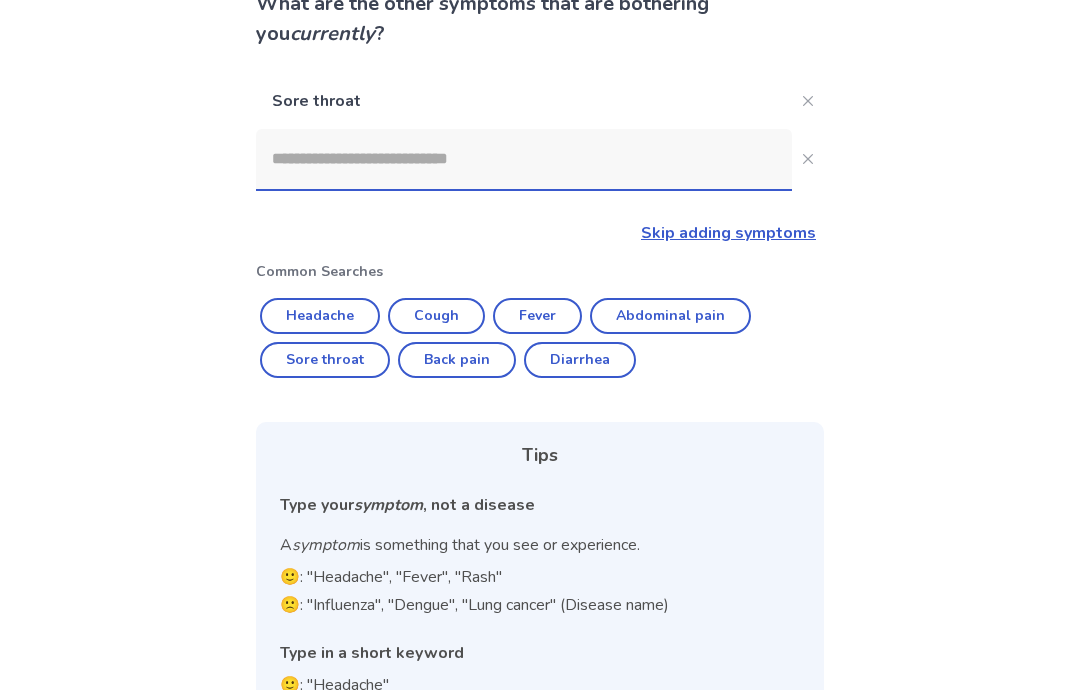 click on "Sore throat" 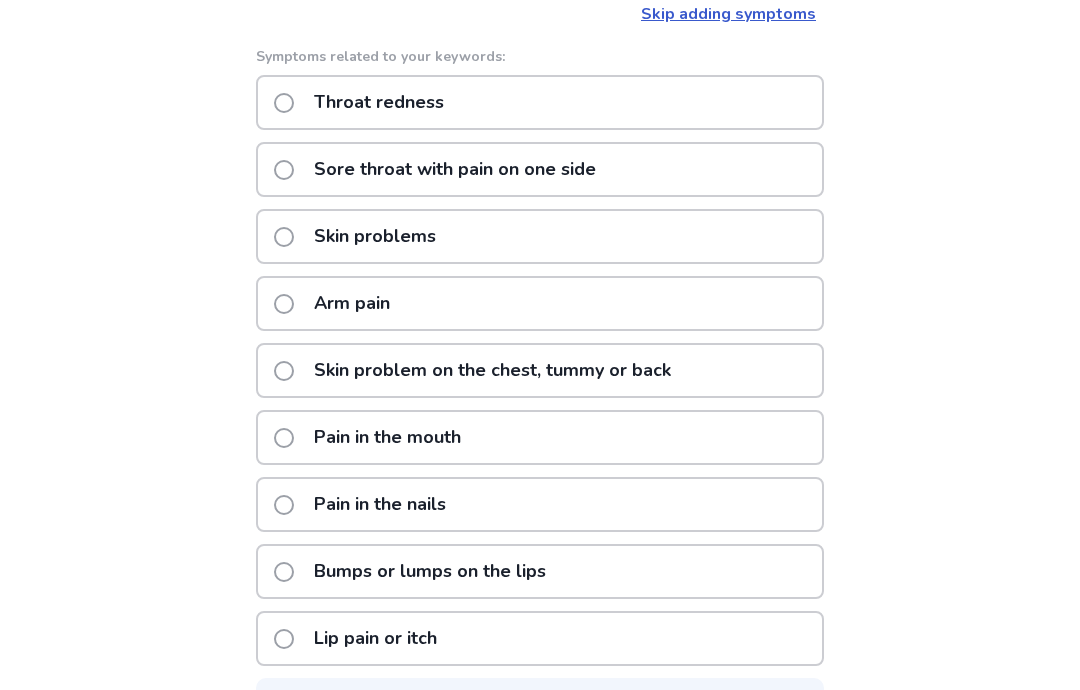 scroll, scrollTop: 379, scrollLeft: 0, axis: vertical 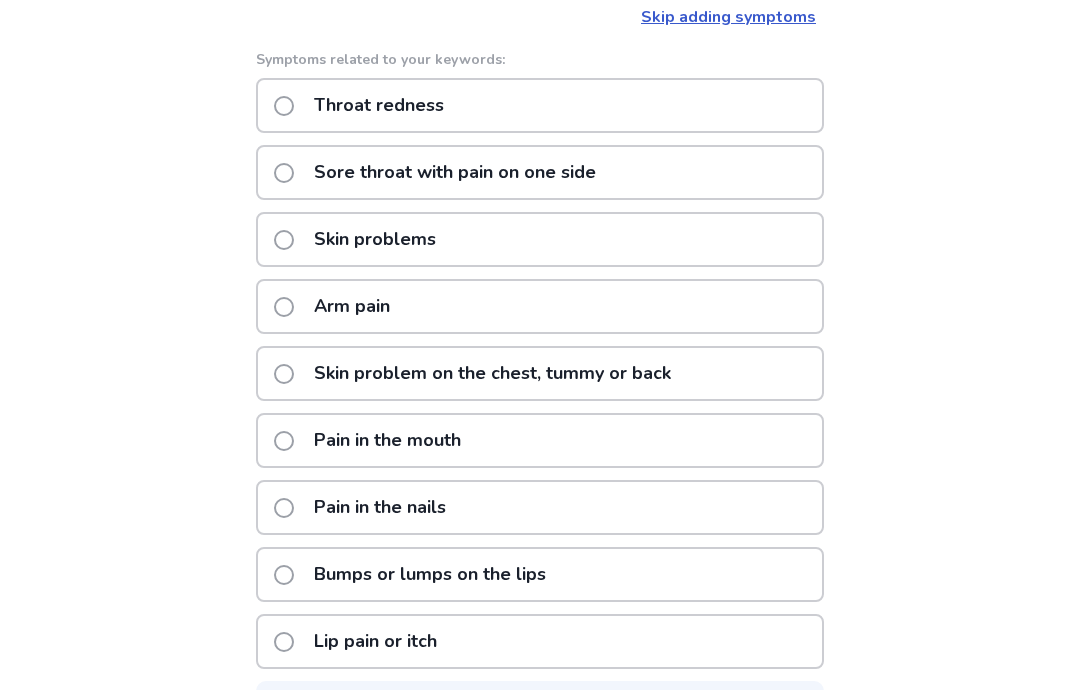 click on "Pain in the mouth" 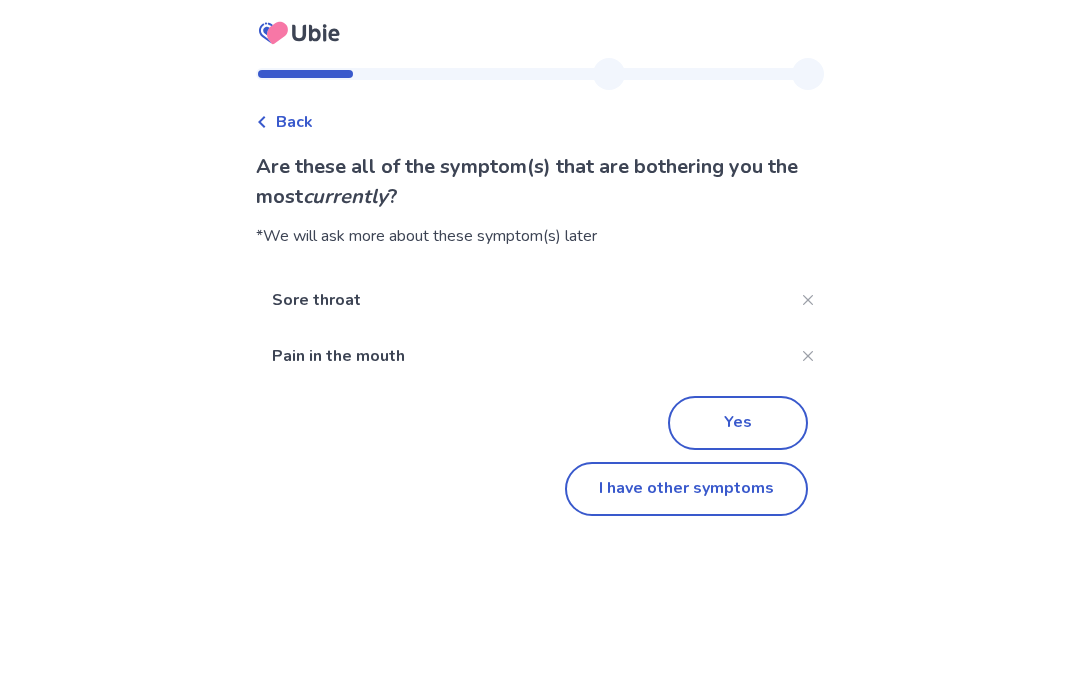 click on "Yes" 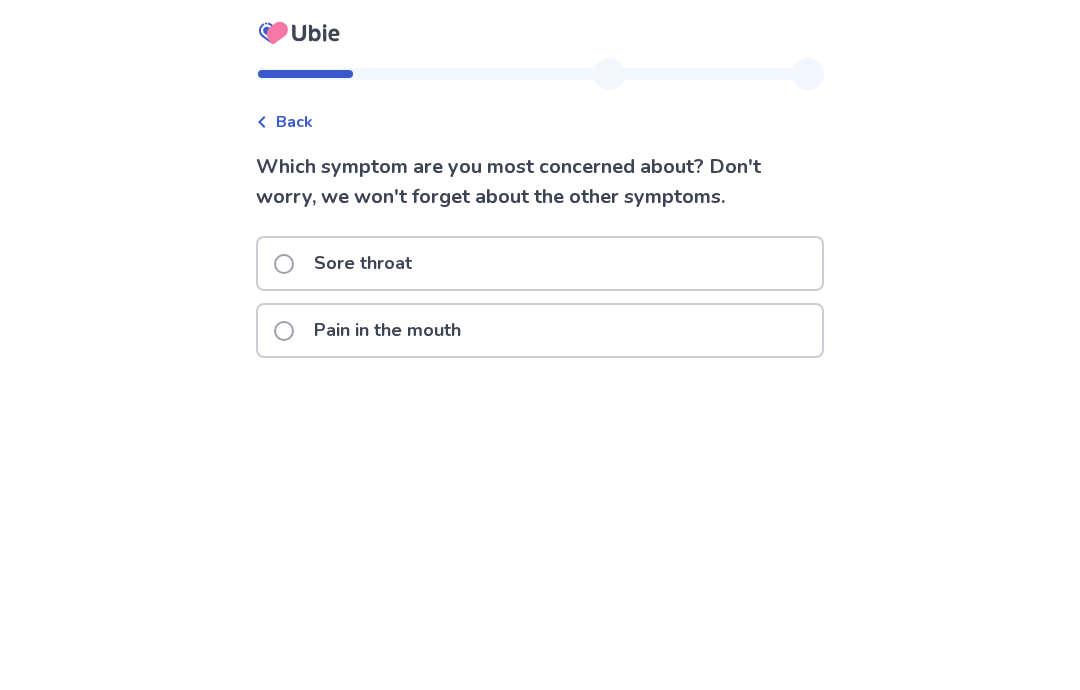 click on "Sore throat" 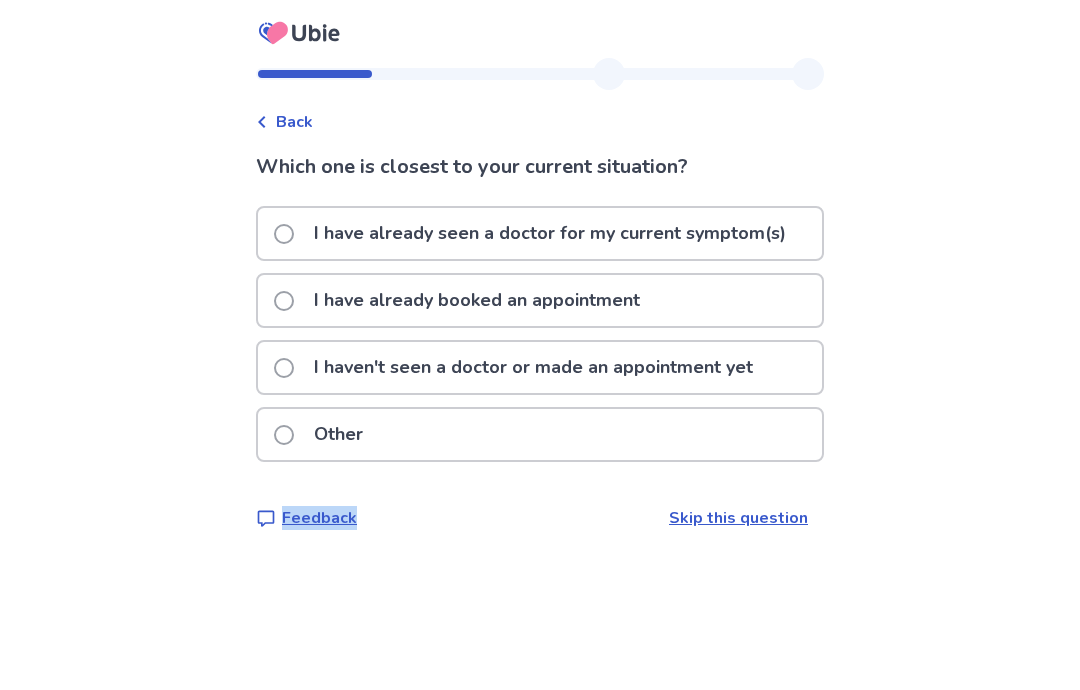 click on "I haven't seen a doctor or made an appointment yet" at bounding box center [533, 367] 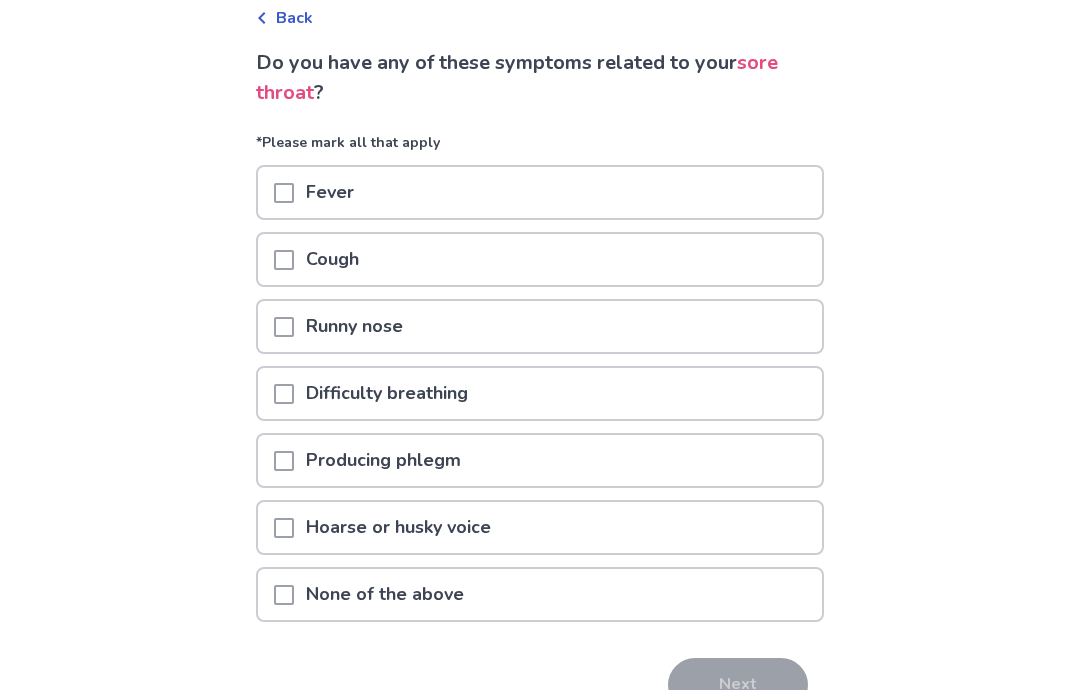 scroll, scrollTop: 131, scrollLeft: 0, axis: vertical 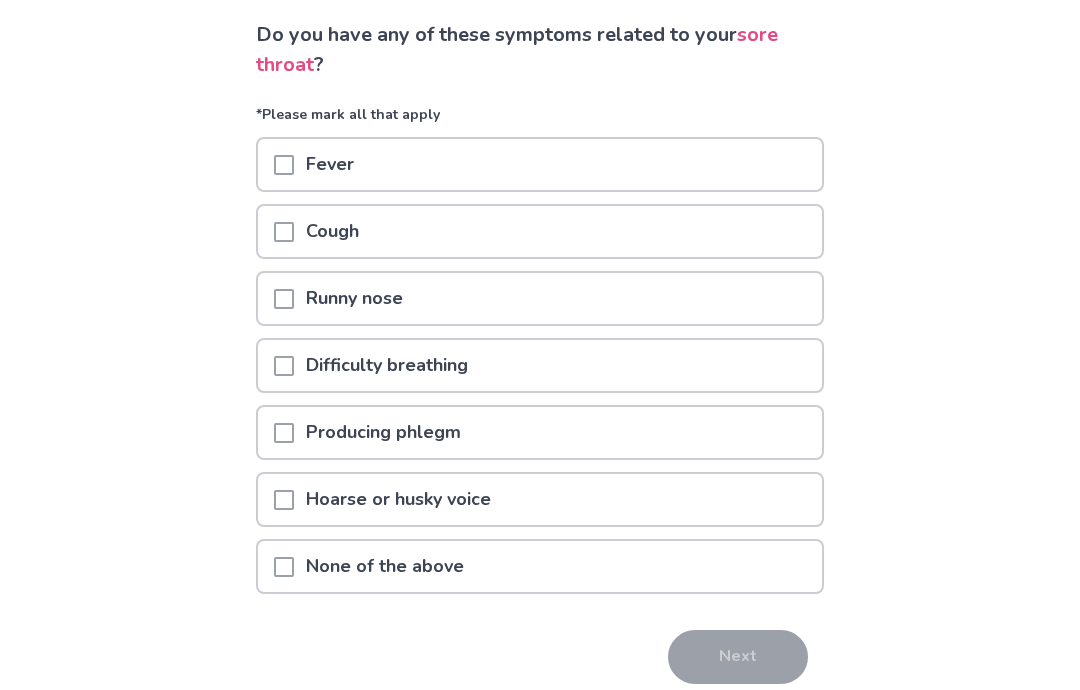 click on "None of the above" at bounding box center (540, 567) 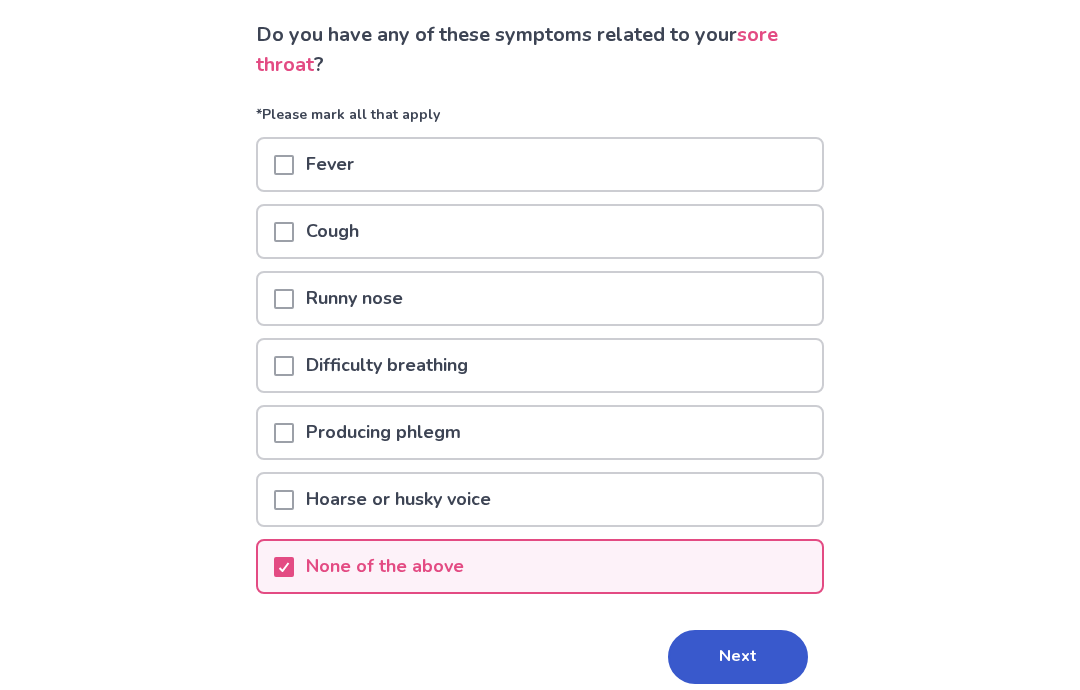 scroll, scrollTop: 132, scrollLeft: 0, axis: vertical 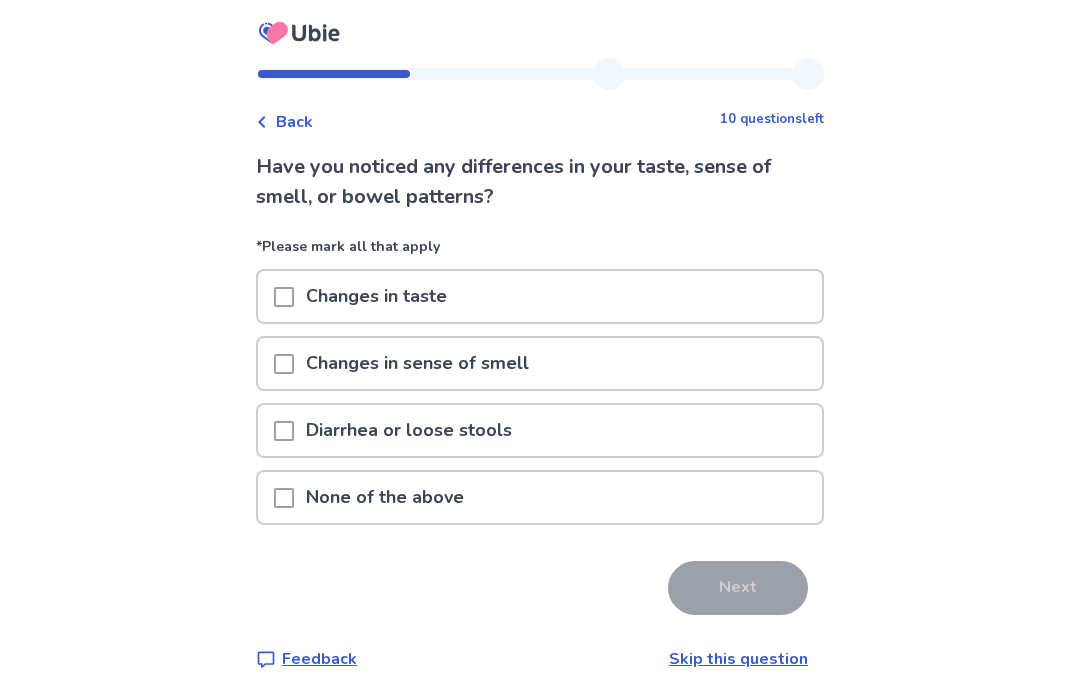 click on "None of the above" at bounding box center (540, 497) 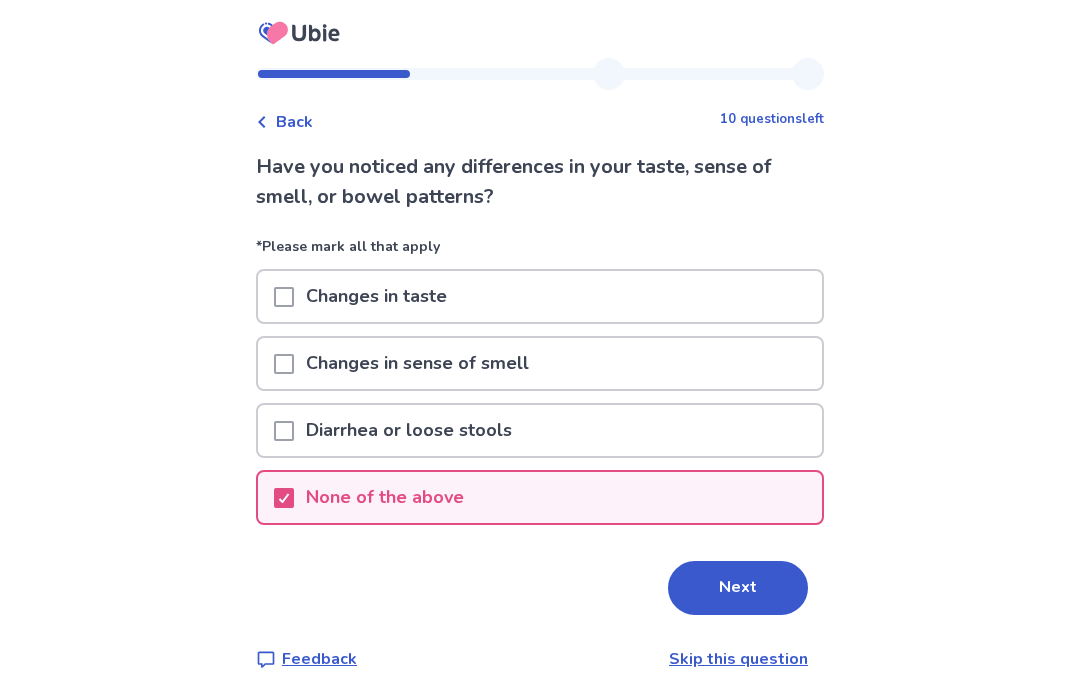 click on "Next" at bounding box center (738, 588) 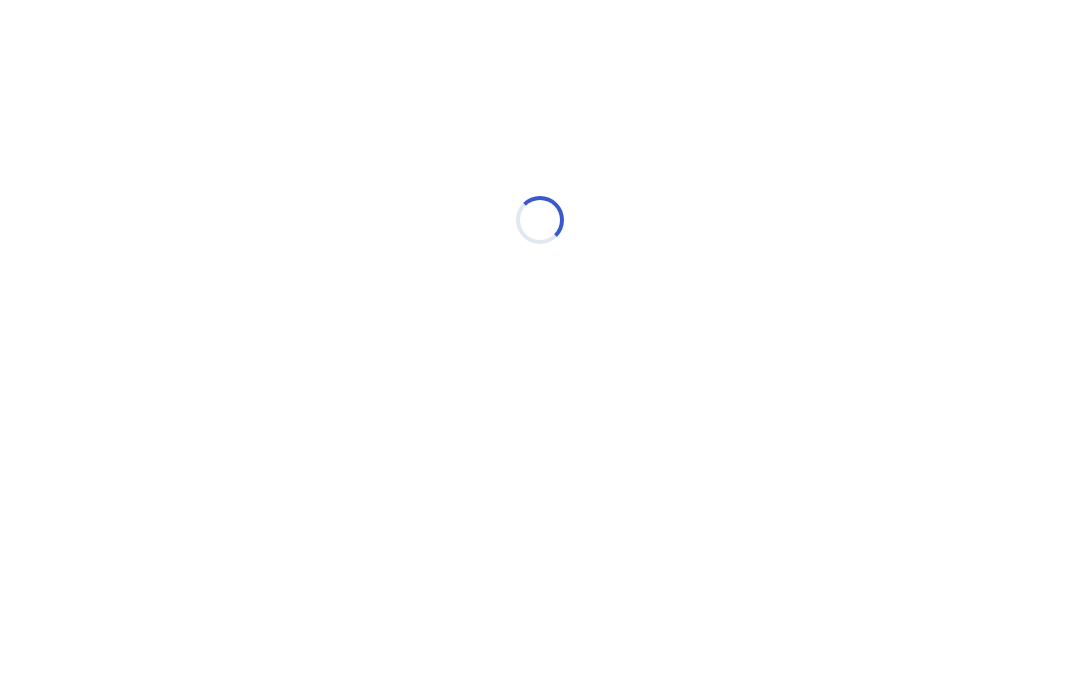 select on "*" 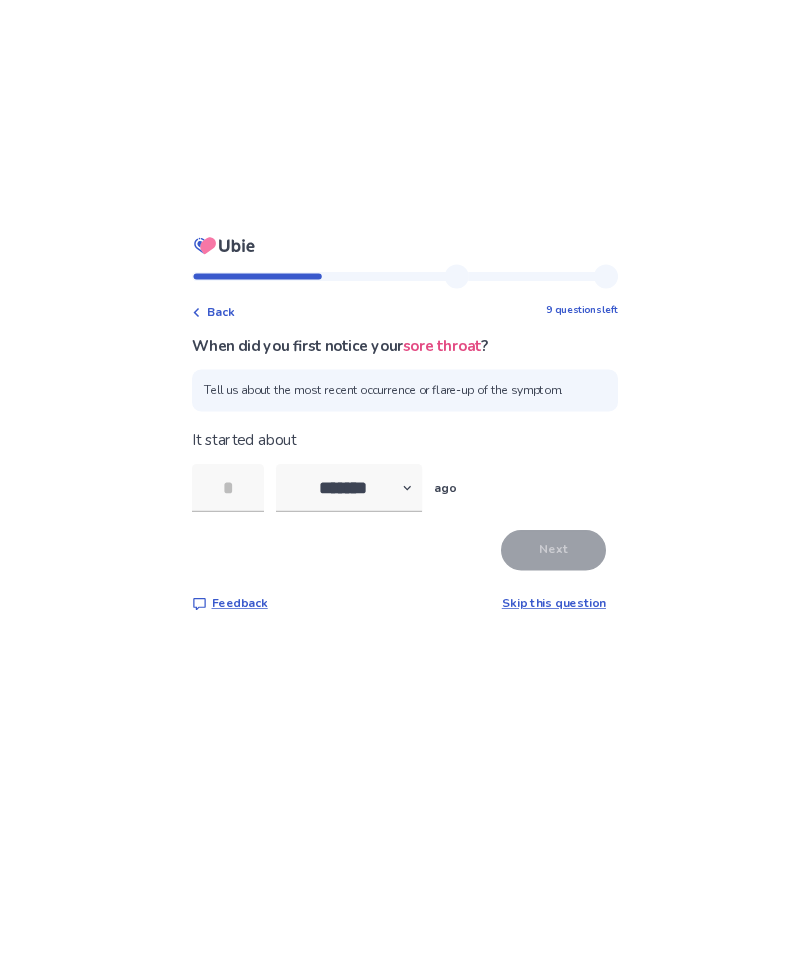 scroll, scrollTop: 0, scrollLeft: 0, axis: both 